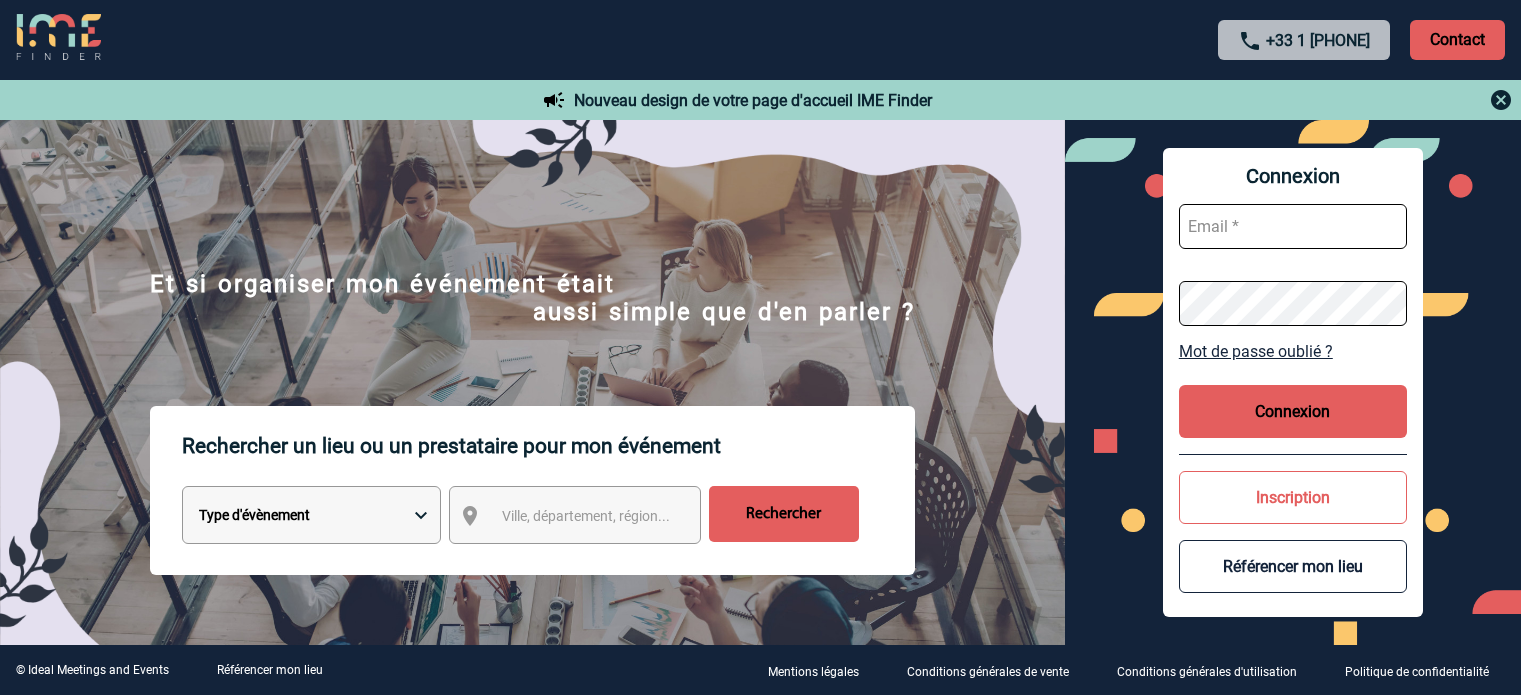 scroll, scrollTop: 0, scrollLeft: 0, axis: both 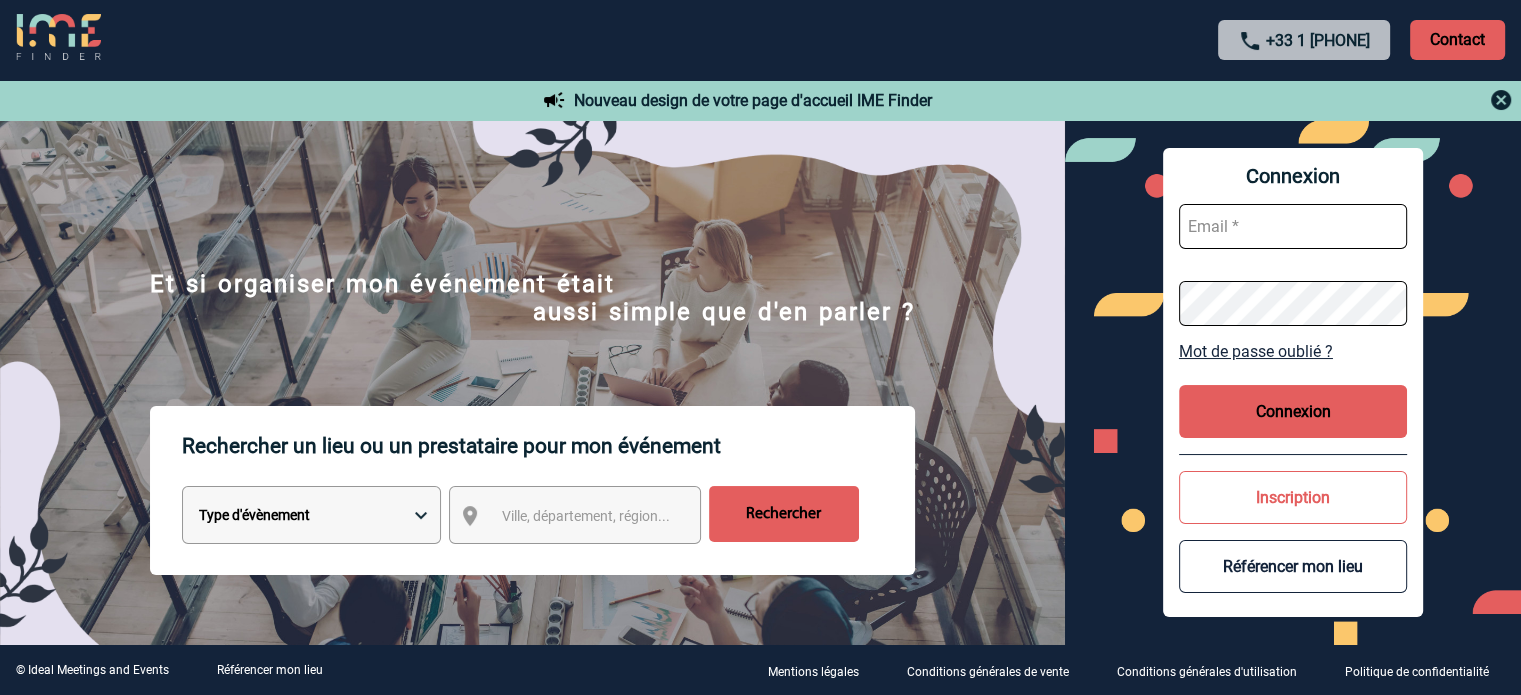 type on "[USERNAME]@example.com" 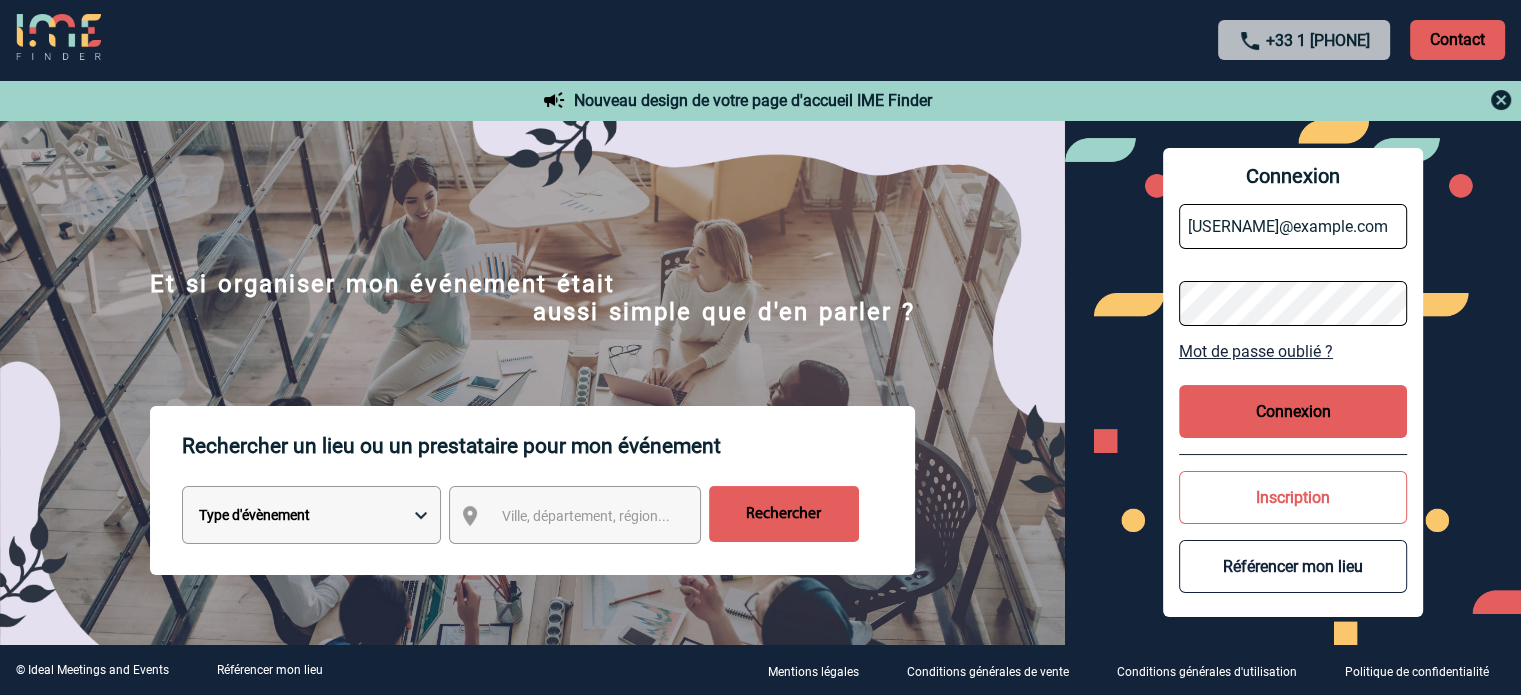 click on "Connexion" at bounding box center (1293, 411) 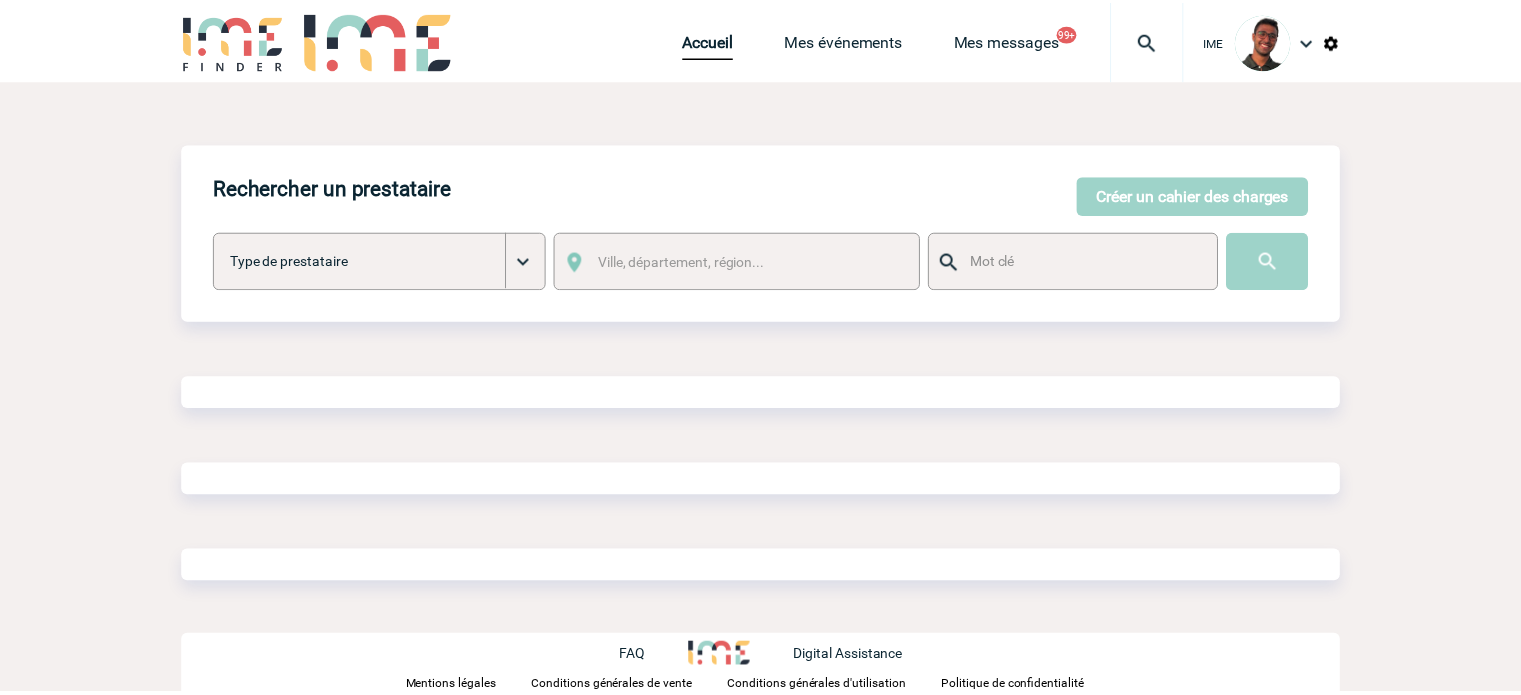 scroll, scrollTop: 0, scrollLeft: 0, axis: both 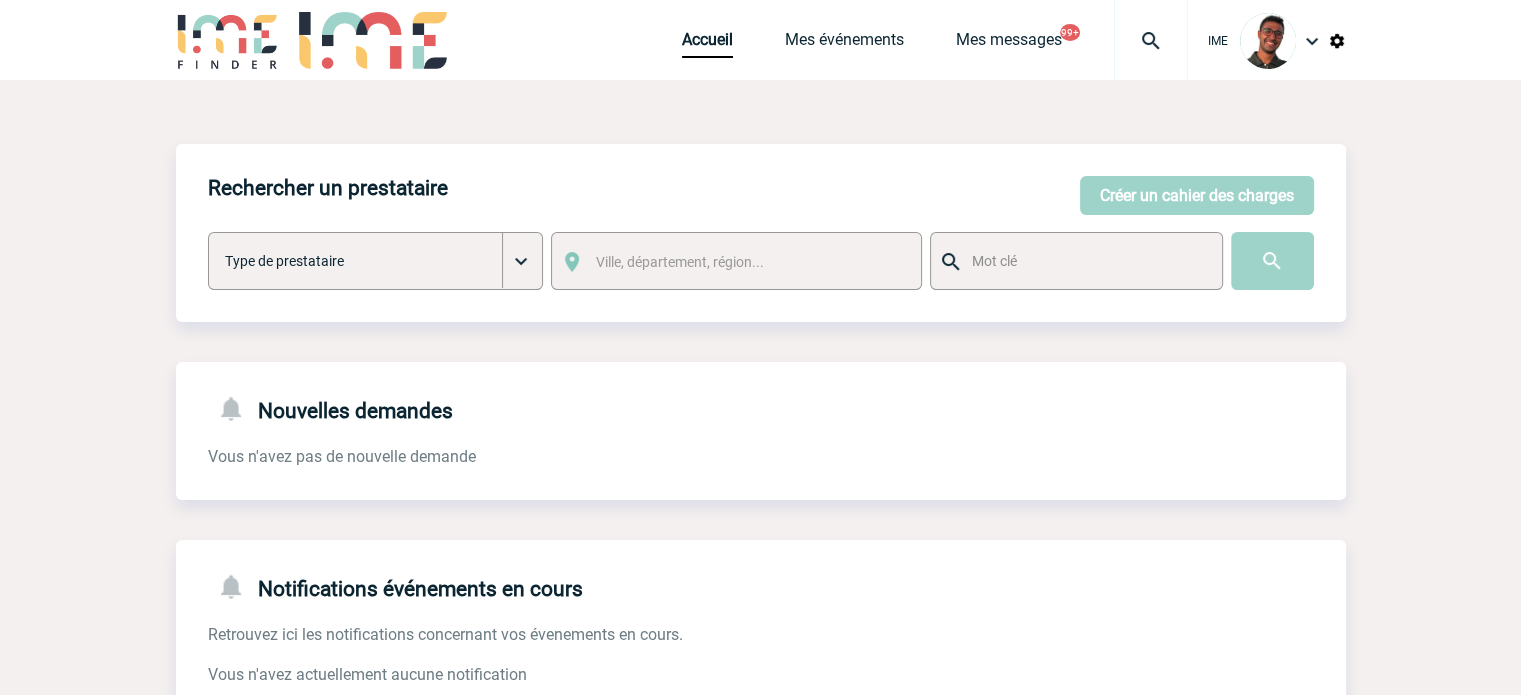 click on "Accueil
Mes événements
Mes messages
99+
Projet, client
Projet, client" at bounding box center [935, 40] 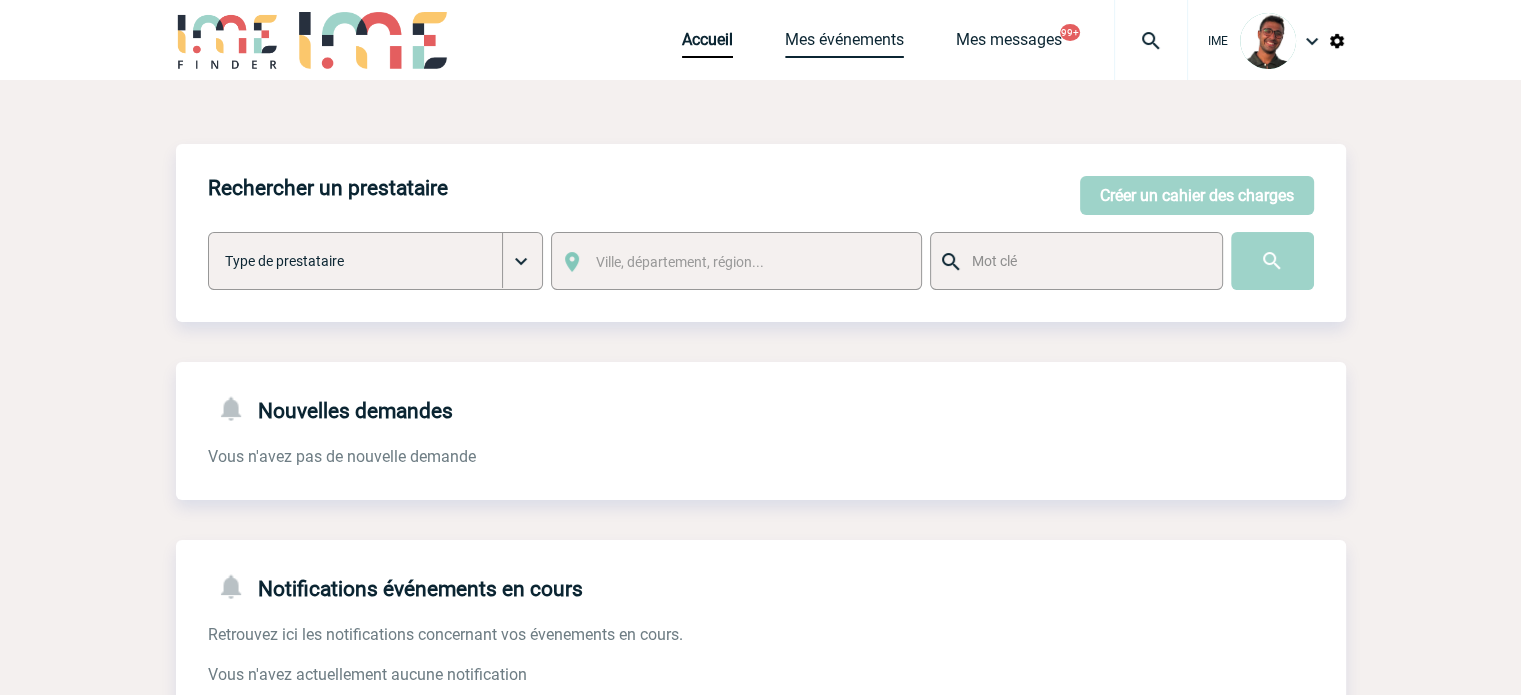 click on "Mes événements" at bounding box center (844, 44) 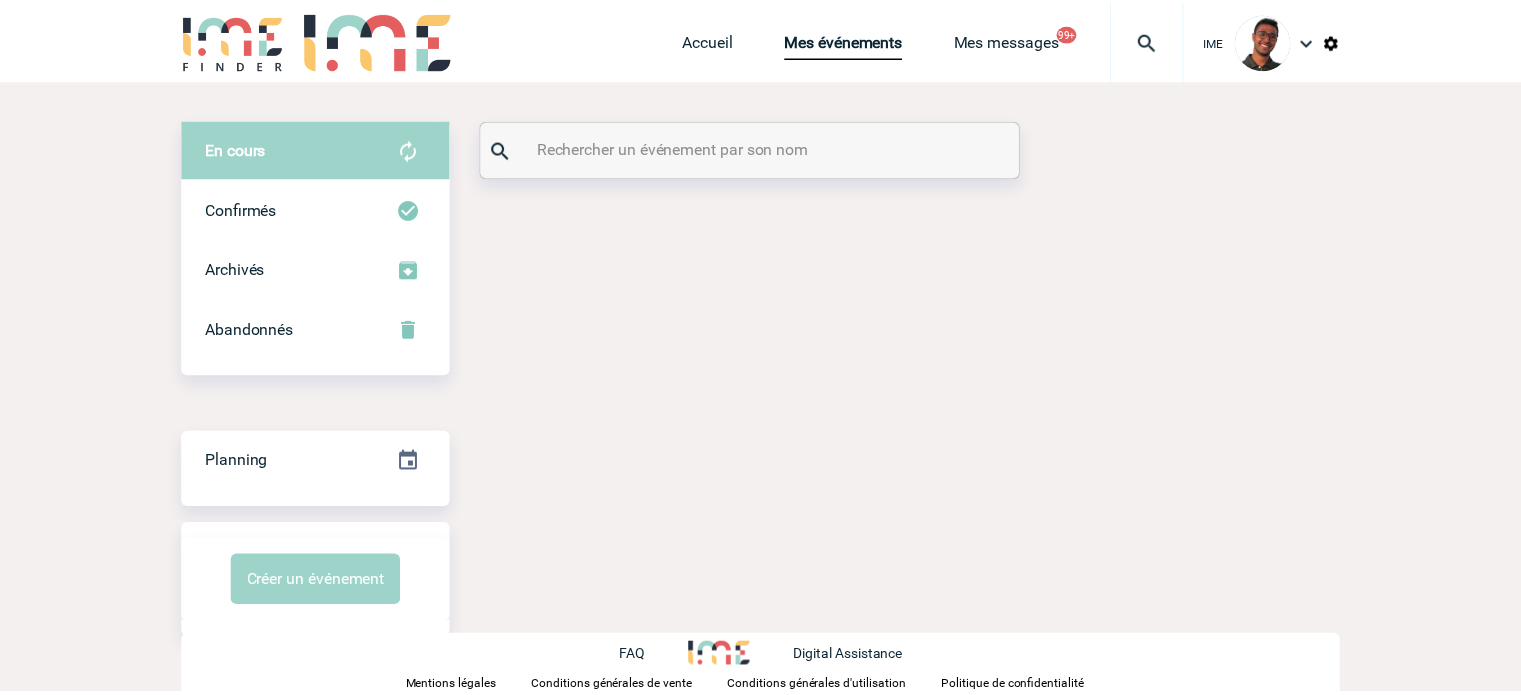 scroll, scrollTop: 0, scrollLeft: 0, axis: both 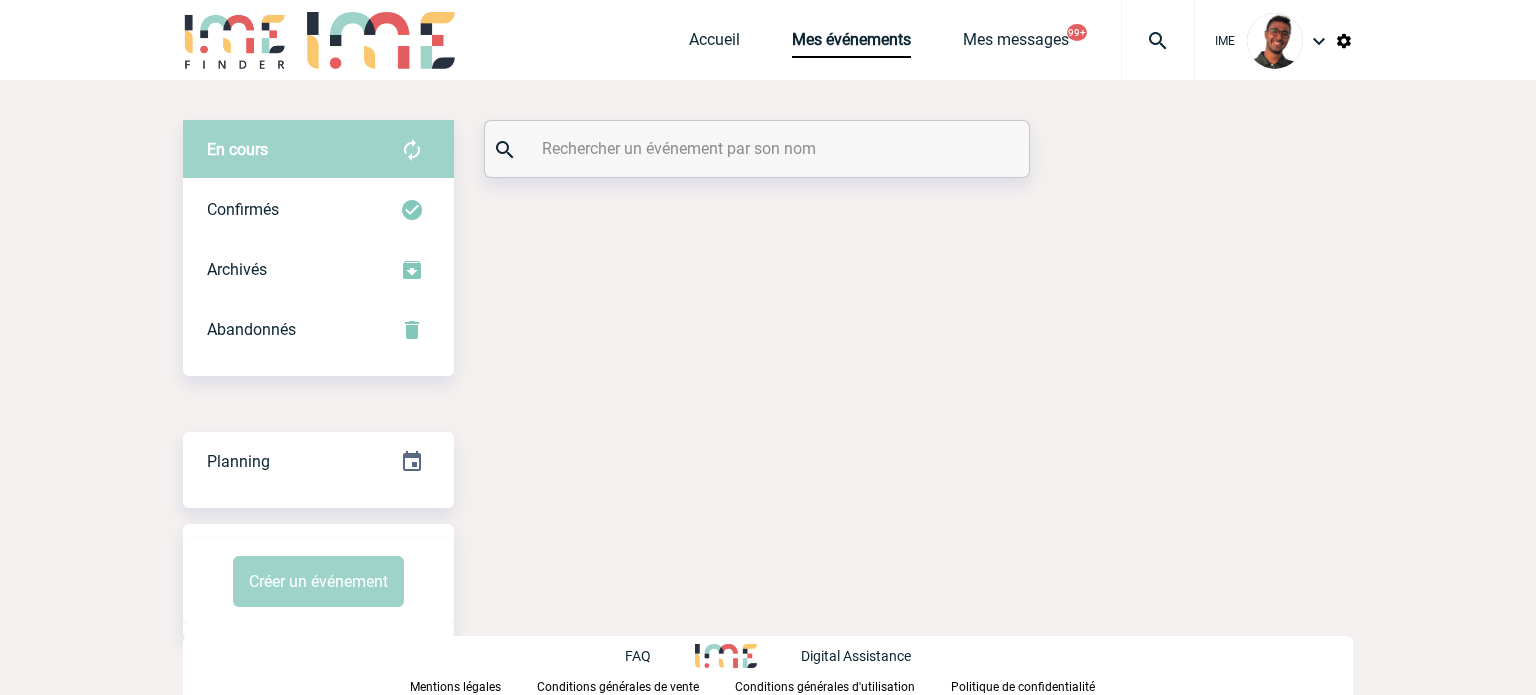 click at bounding box center [759, 148] 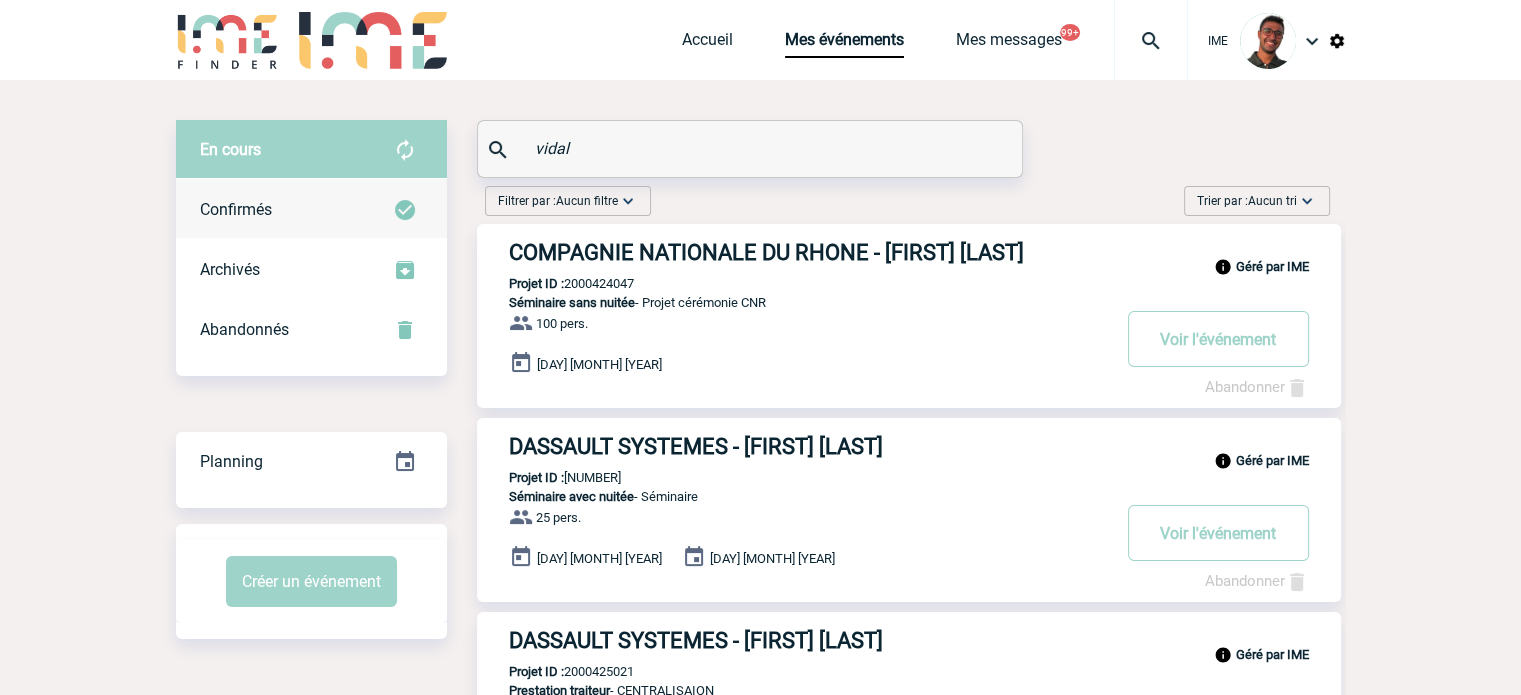 click on "Confirmés" at bounding box center [311, 210] 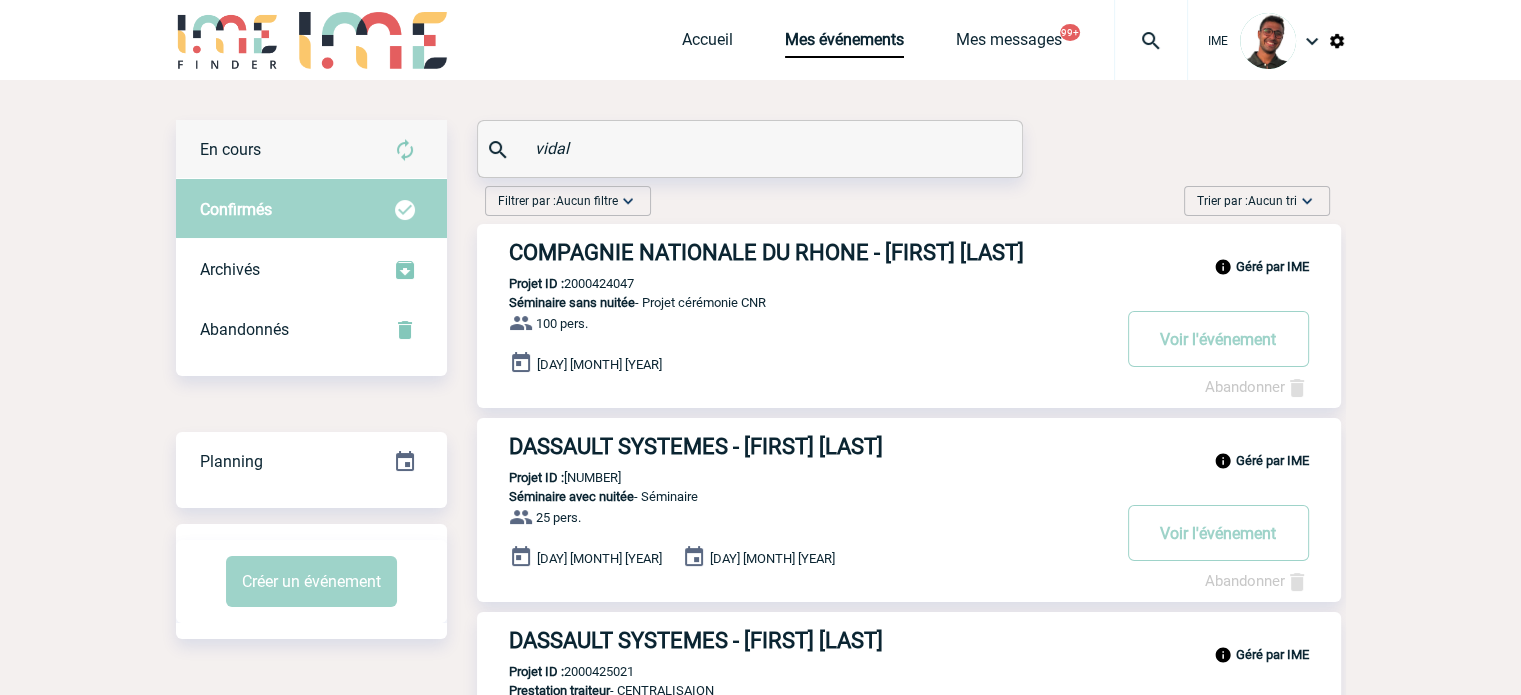 click on "En cours" at bounding box center (311, 150) 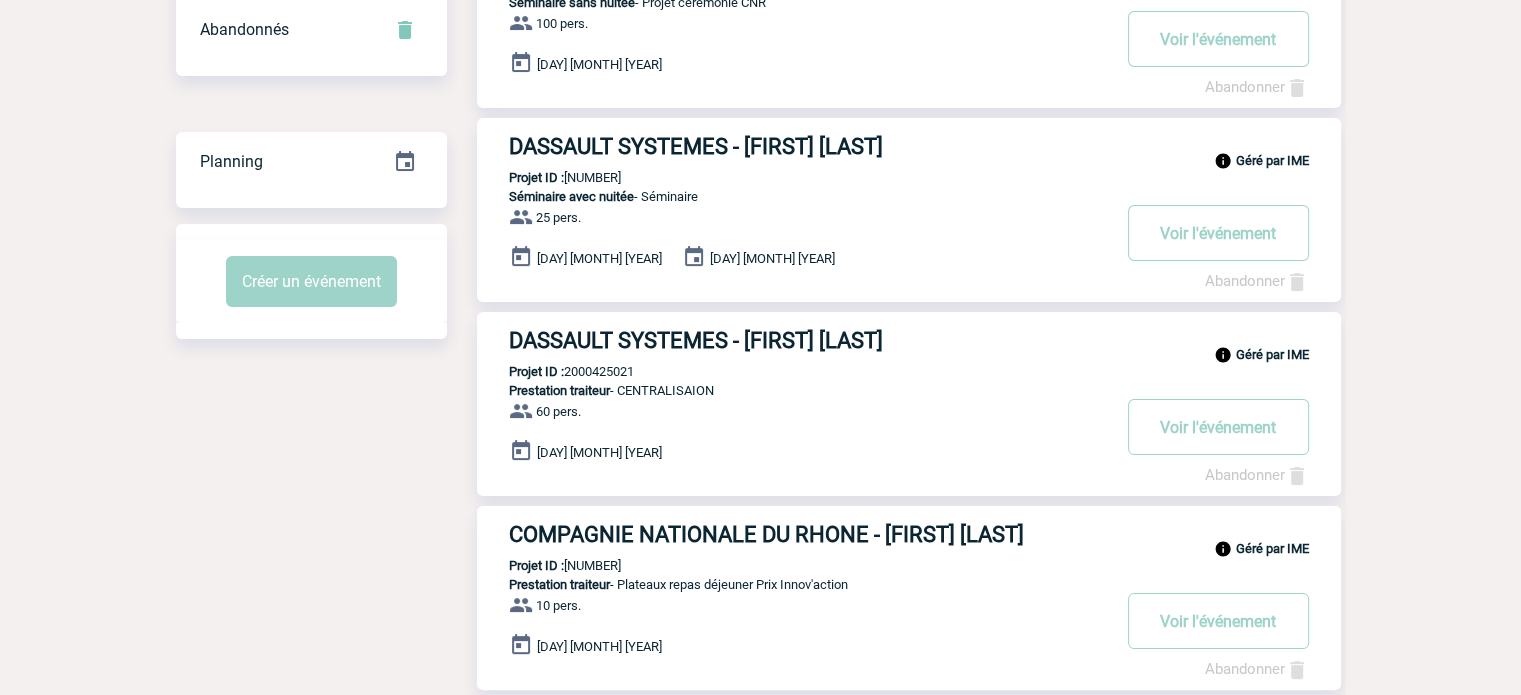 scroll, scrollTop: 299, scrollLeft: 0, axis: vertical 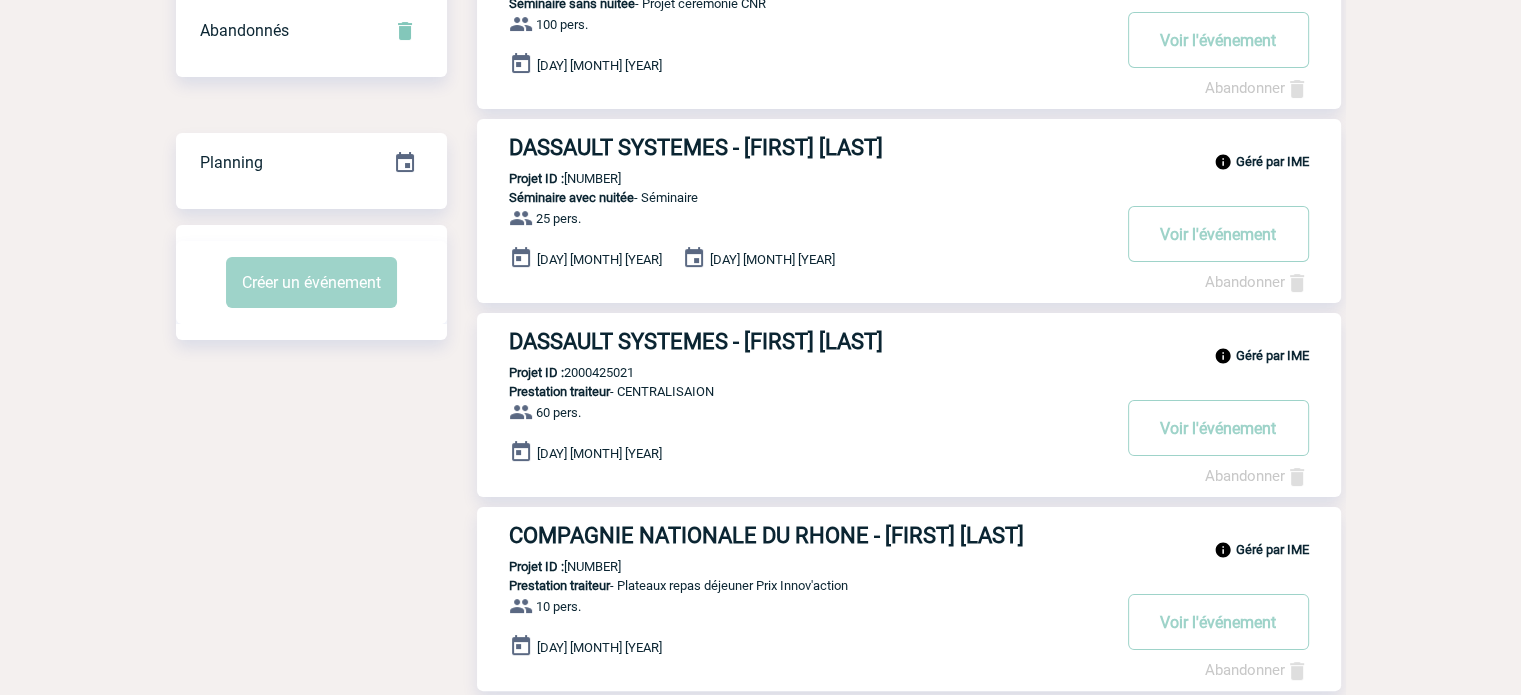 drag, startPoint x: 699, startPoint y: 326, endPoint x: 672, endPoint y: 341, distance: 30.88689 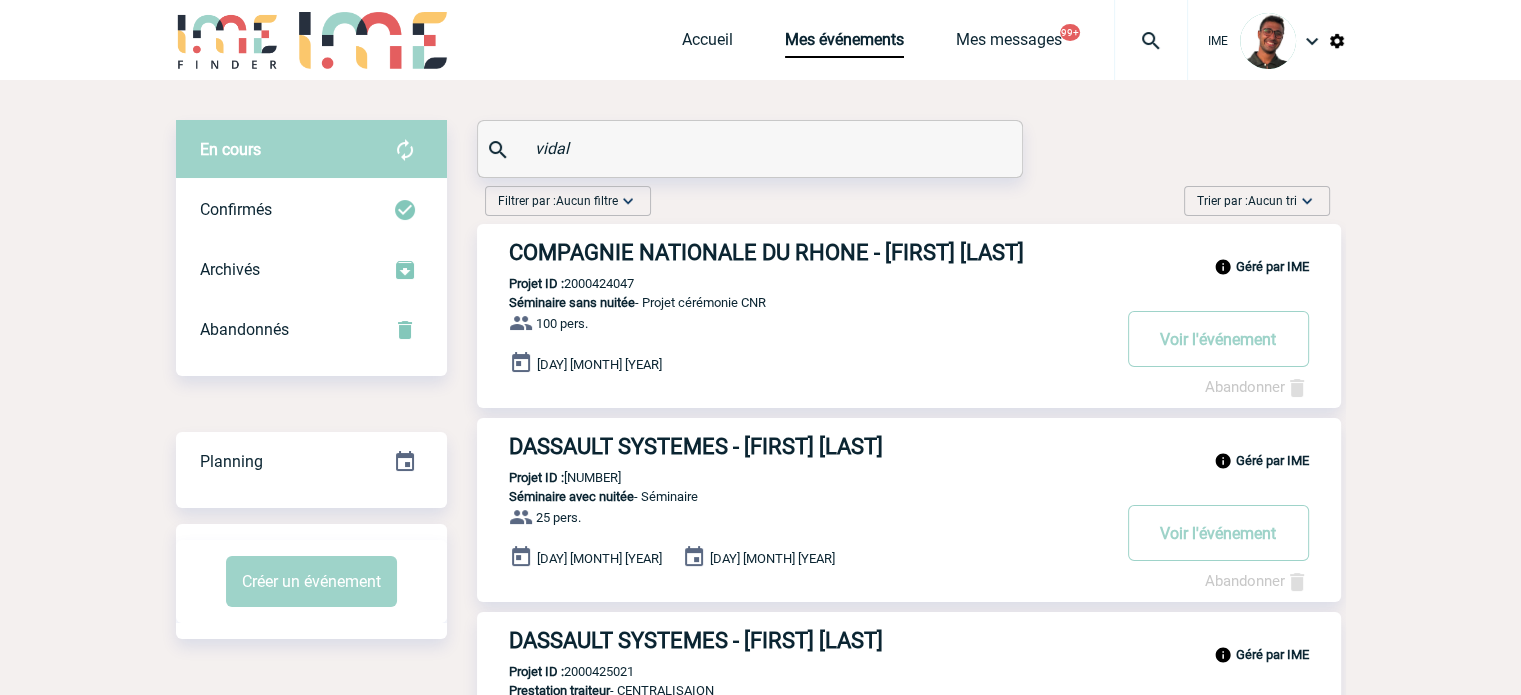 drag, startPoint x: 608, startPoint y: 159, endPoint x: 484, endPoint y: 151, distance: 124.2578 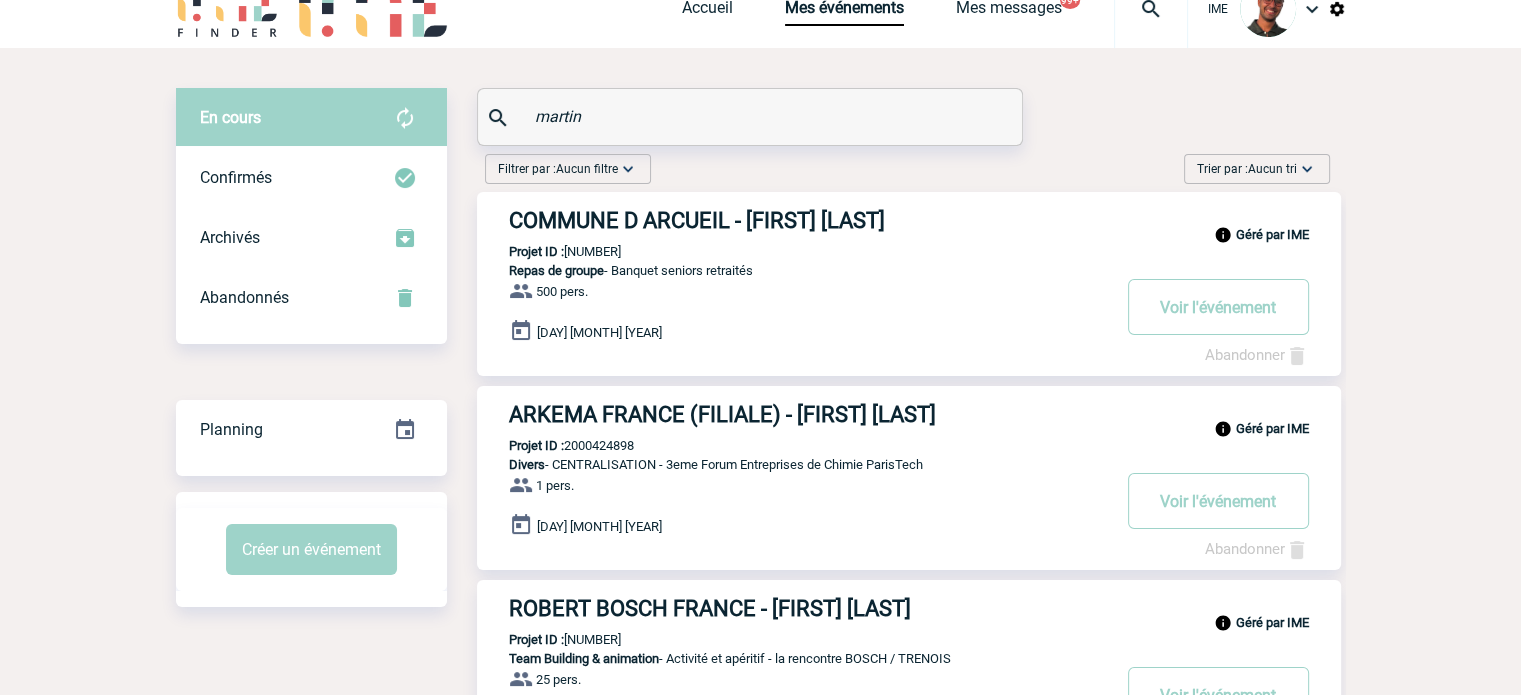 scroll, scrollTop: 0, scrollLeft: 0, axis: both 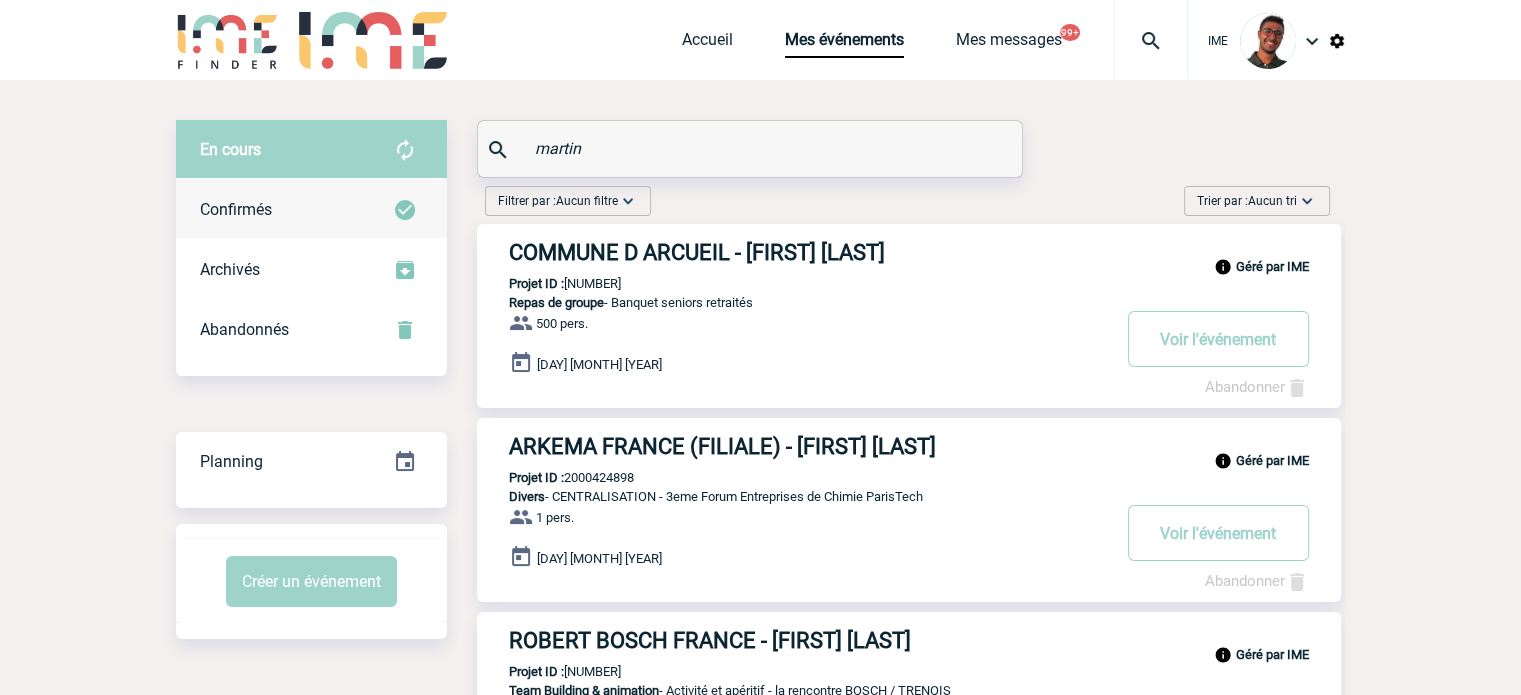 type on "martin" 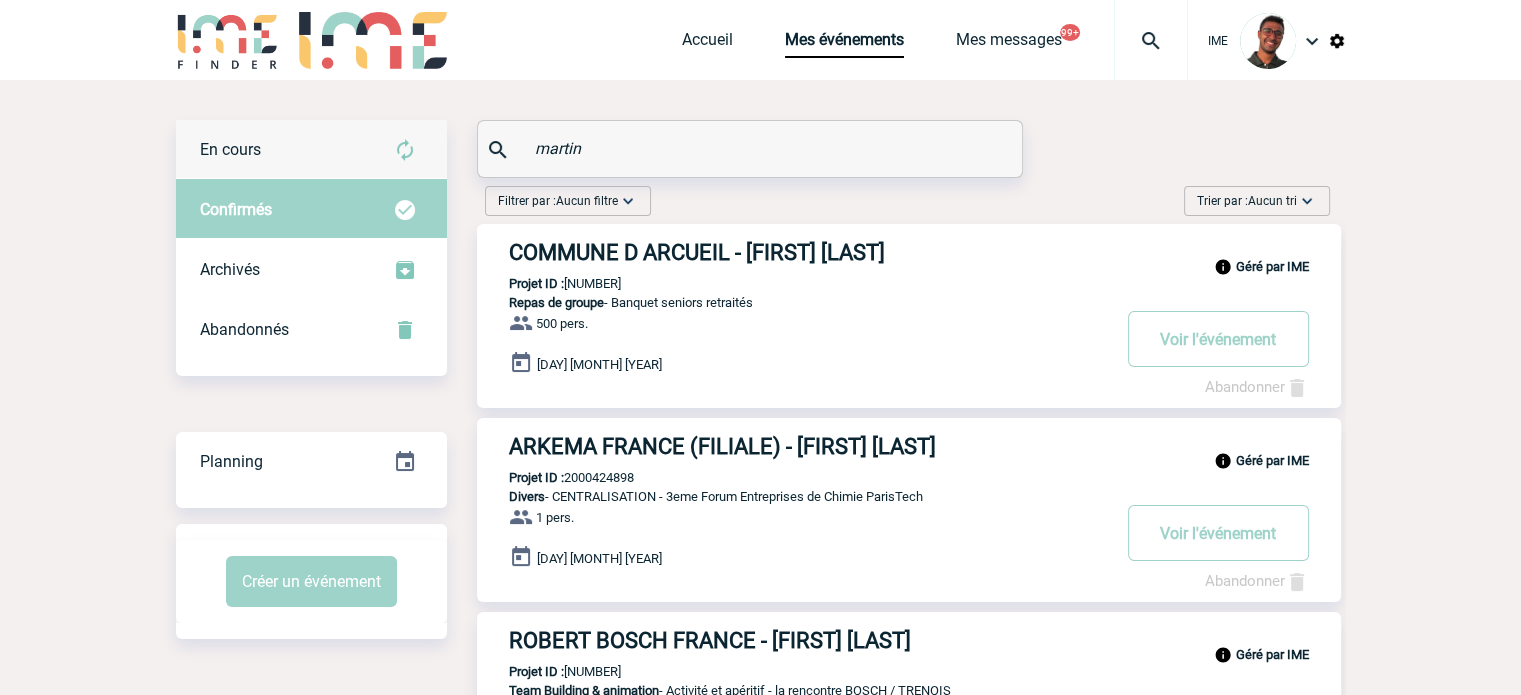 click on "En cours" at bounding box center (311, 150) 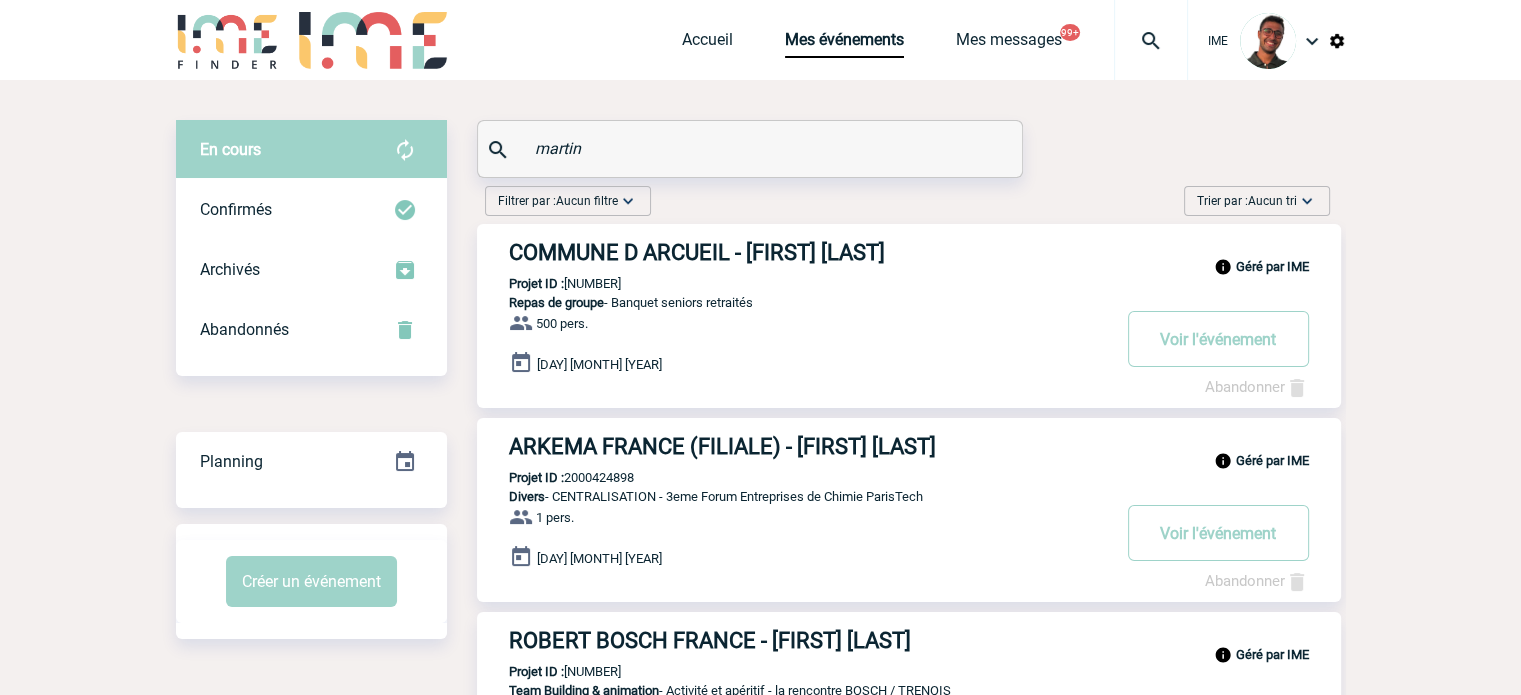 click on "COMMUNE D ARCUEIL                    - Iris MARTINS" at bounding box center (809, 252) 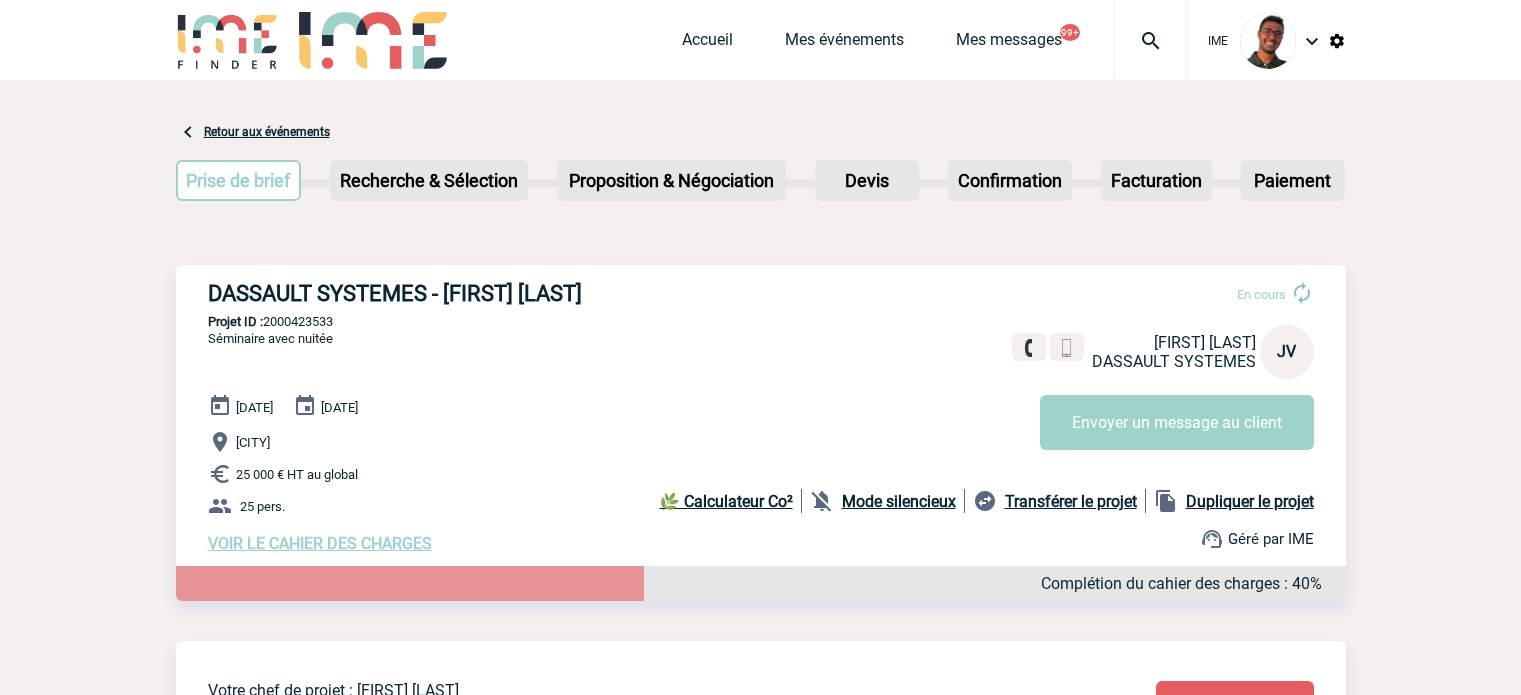 scroll, scrollTop: 0, scrollLeft: 0, axis: both 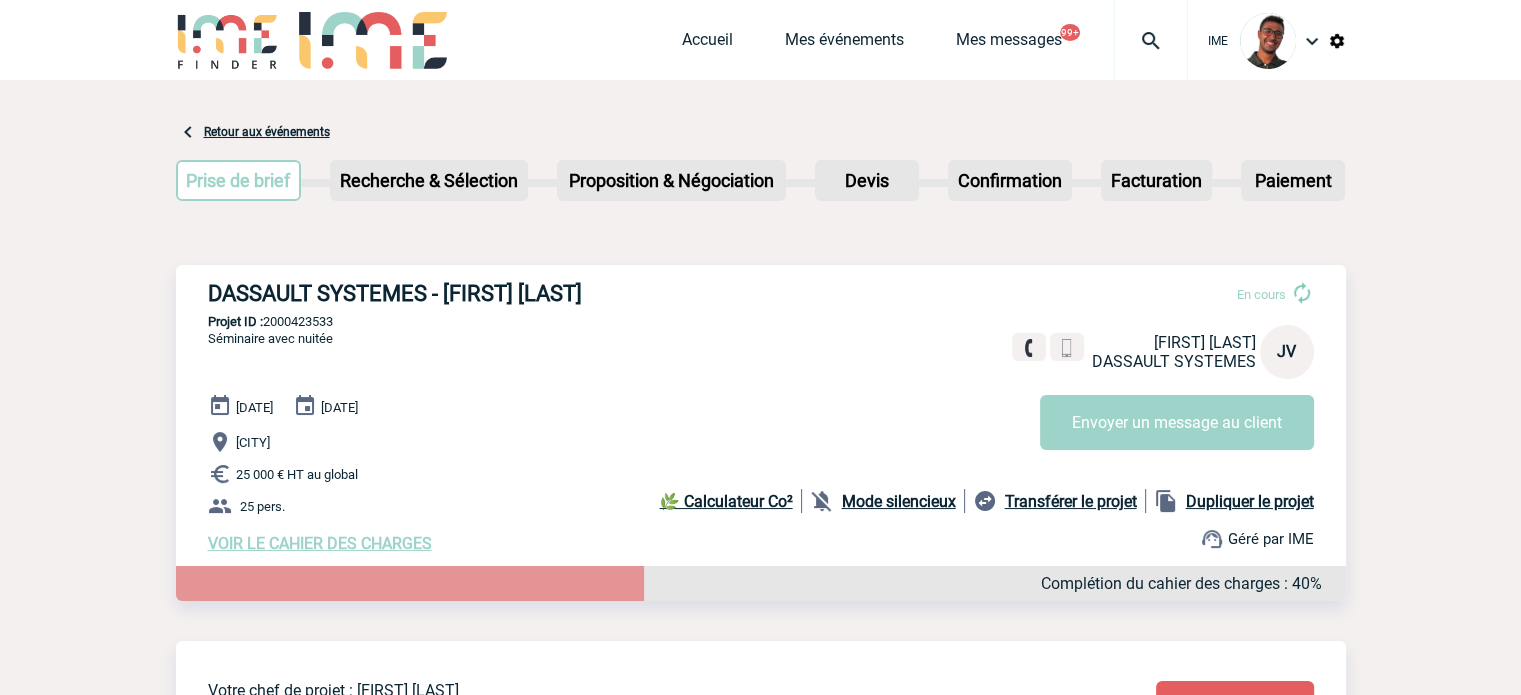 click on "Projet ID :  2000423533" at bounding box center [761, 321] 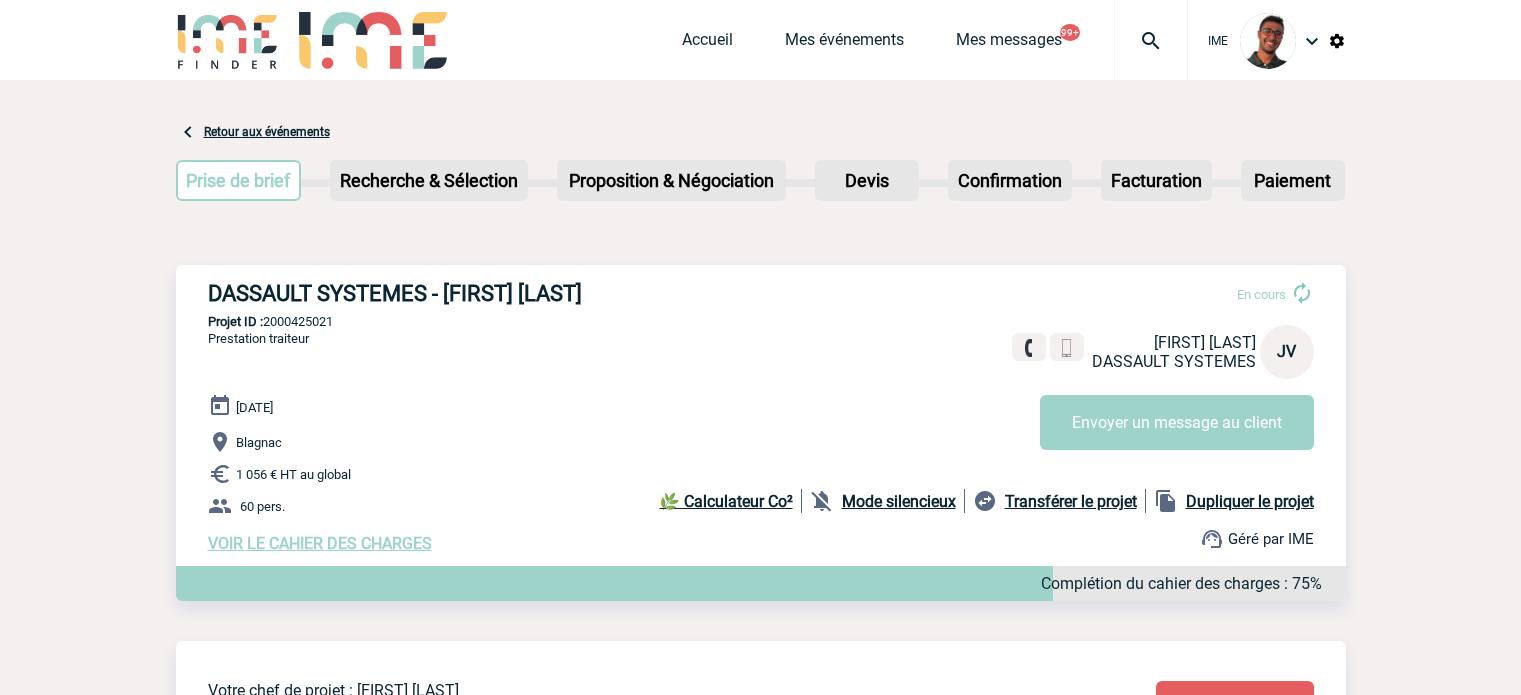 scroll, scrollTop: 0, scrollLeft: 0, axis: both 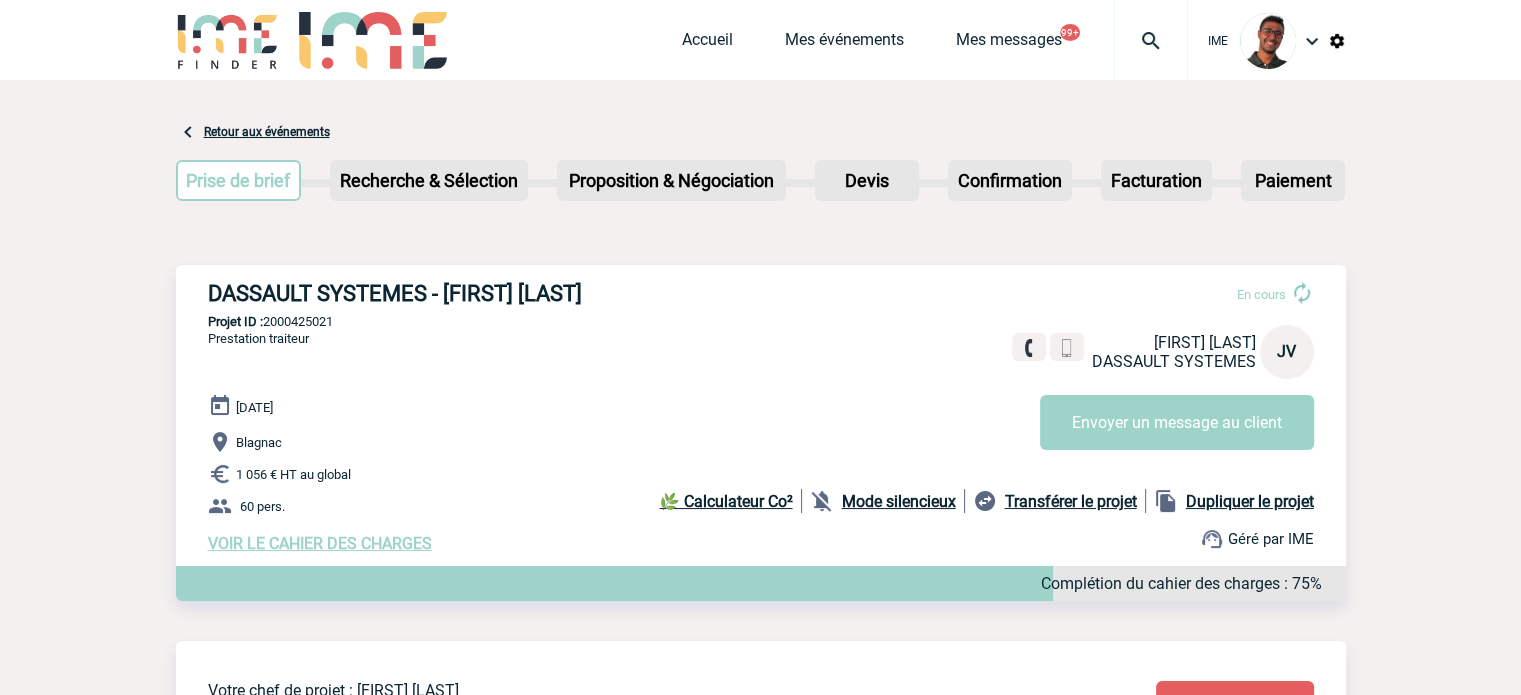 click on "Projet ID :  2000425021" at bounding box center [761, 321] 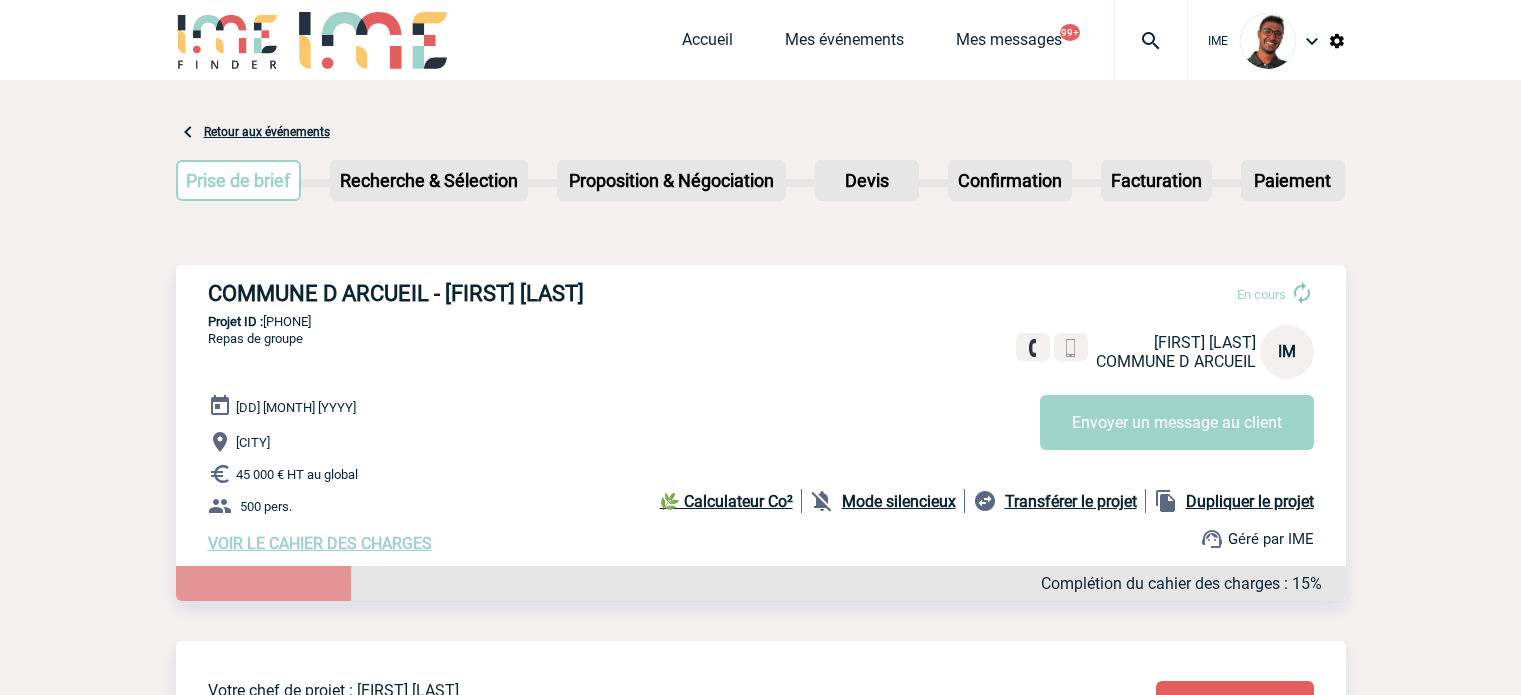 scroll, scrollTop: 0, scrollLeft: 0, axis: both 